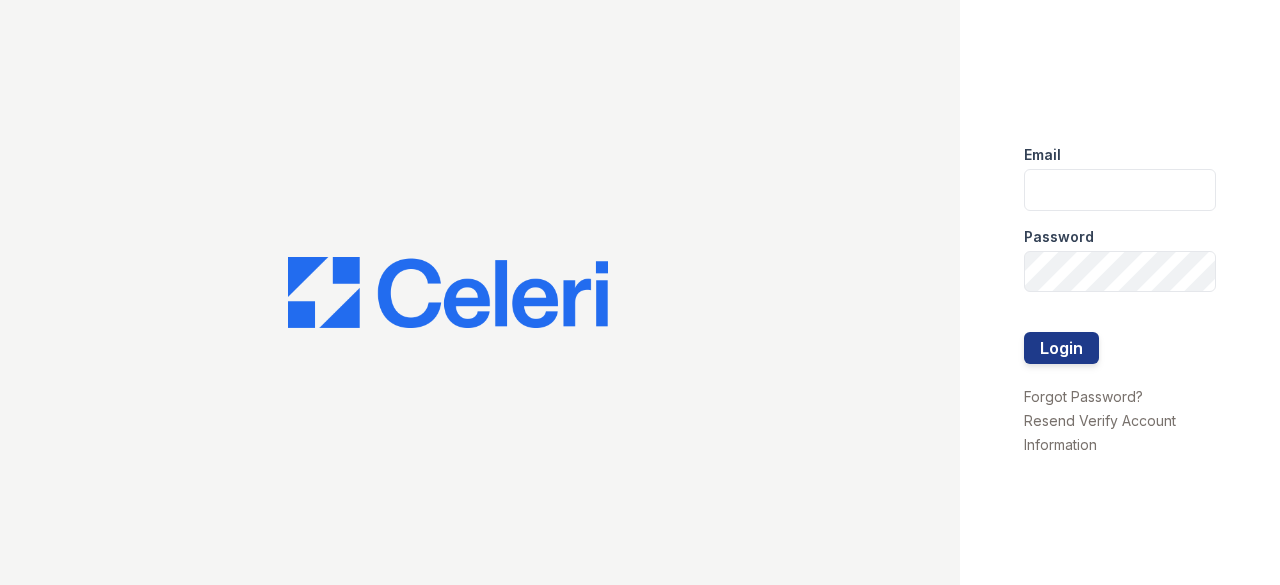 scroll, scrollTop: 0, scrollLeft: 0, axis: both 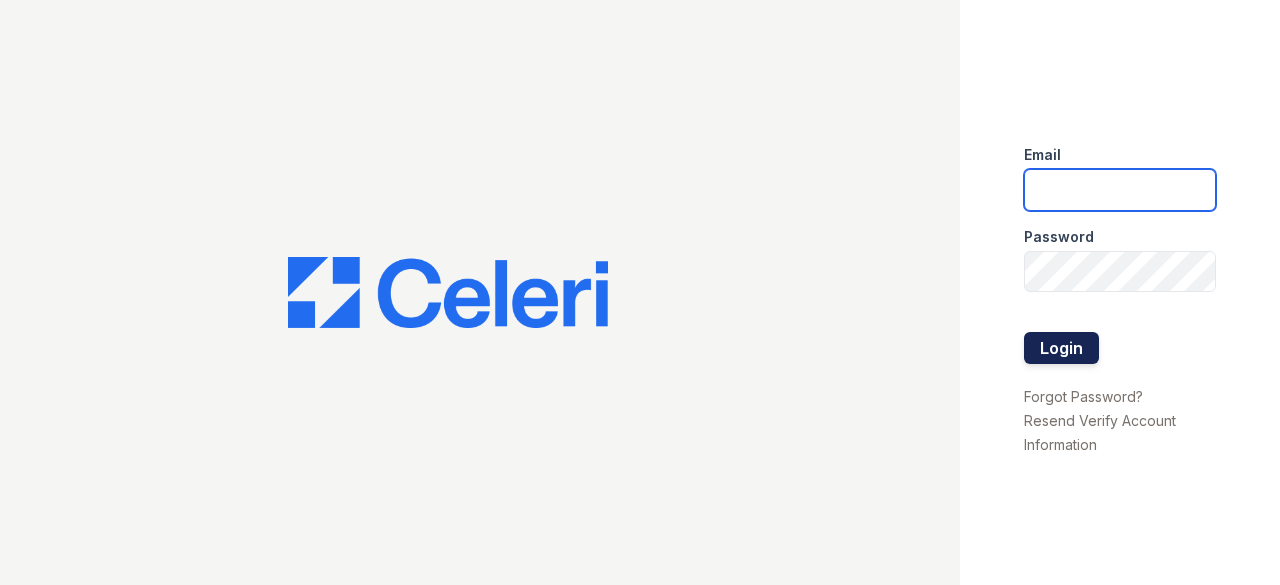 type on "cruiz@lantowerliving.com" 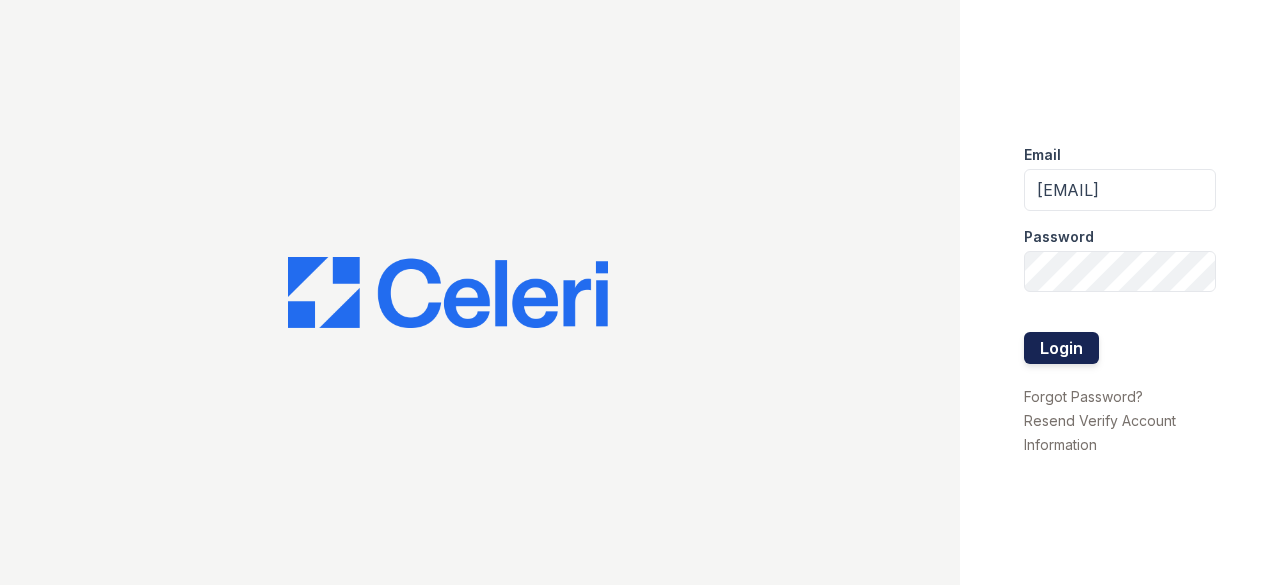 click on "Login" at bounding box center (1061, 348) 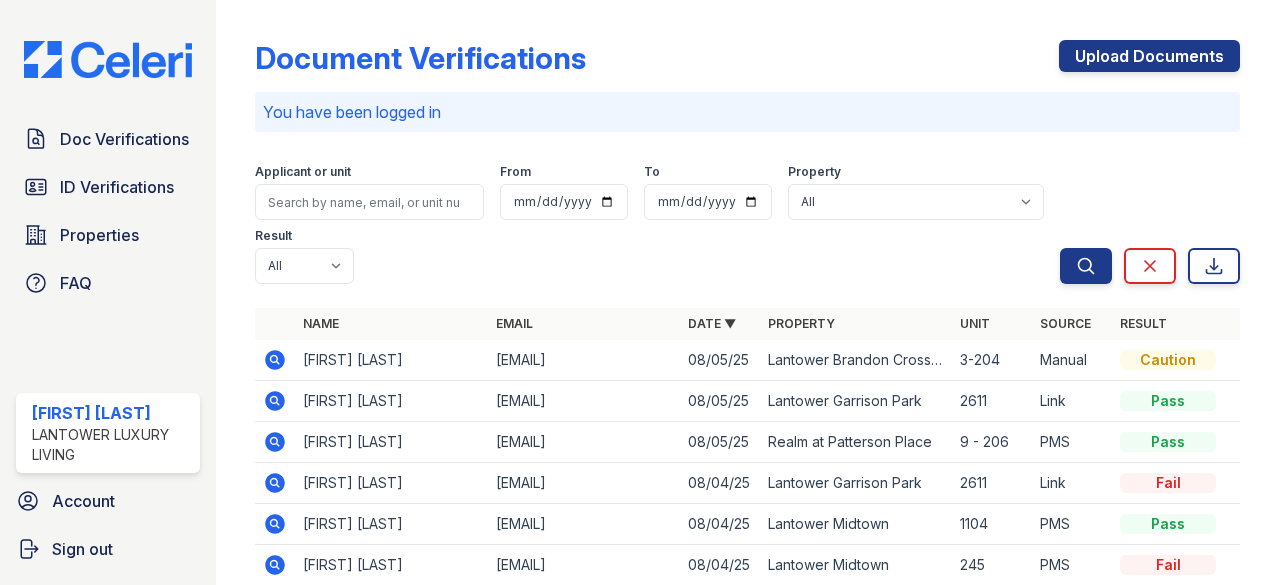 scroll, scrollTop: 0, scrollLeft: 0, axis: both 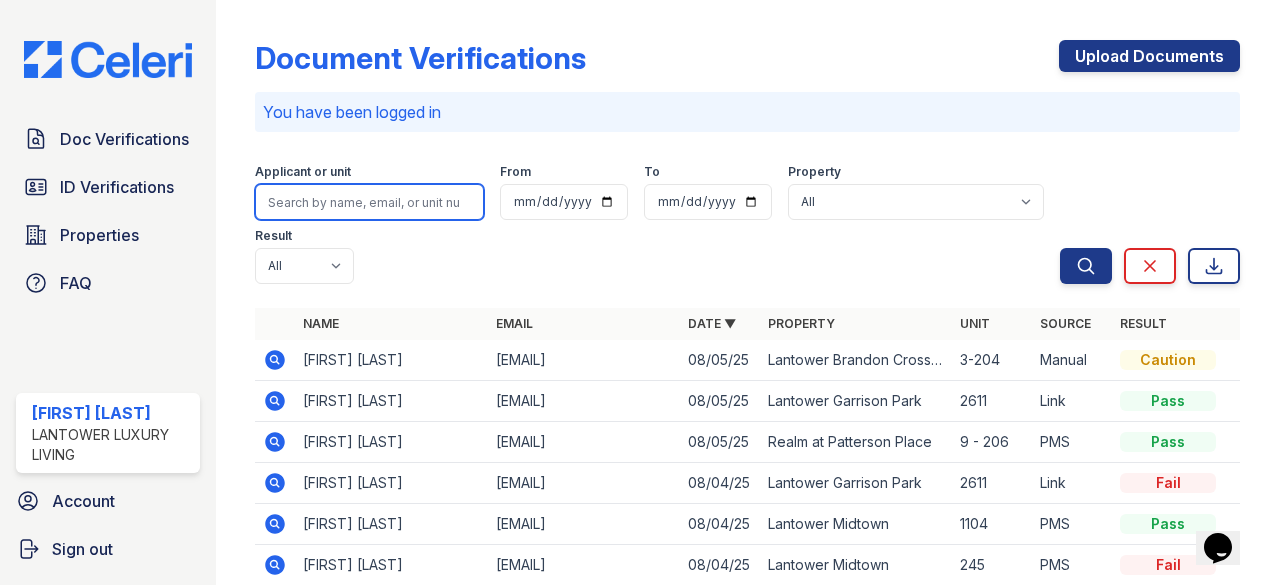 click at bounding box center (369, 202) 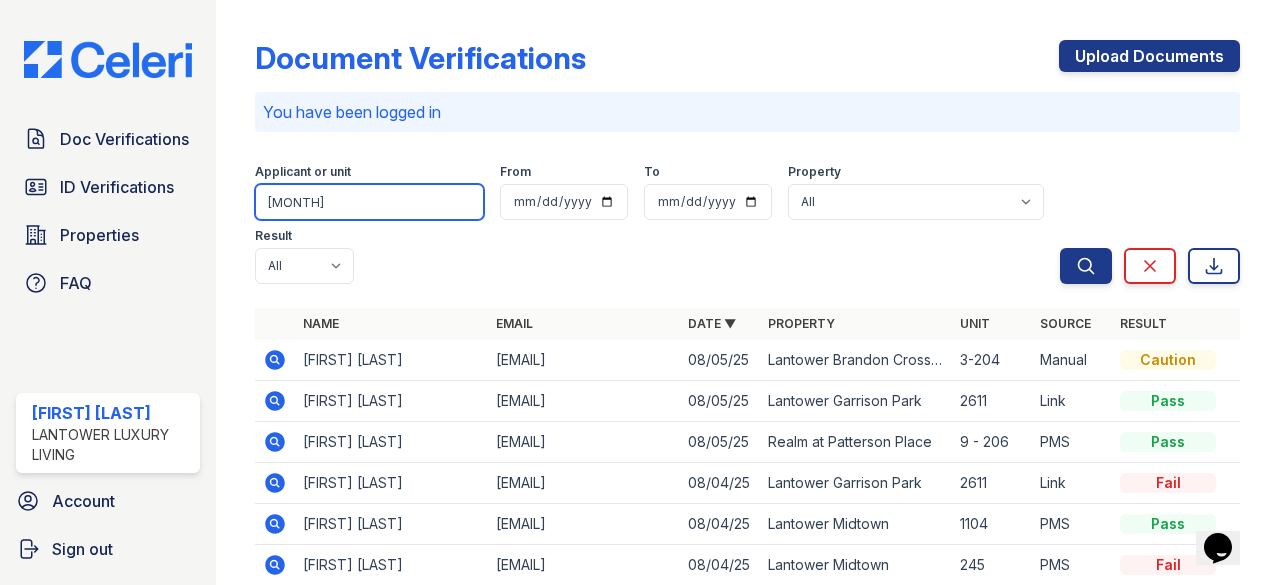 type on "[MONTH]" 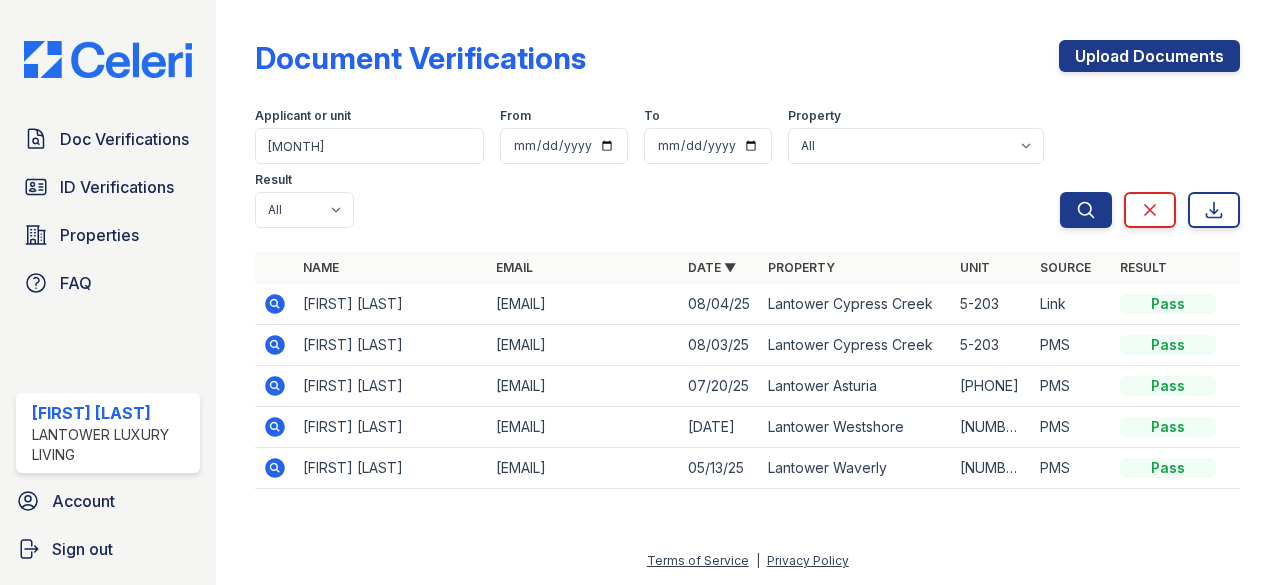 click 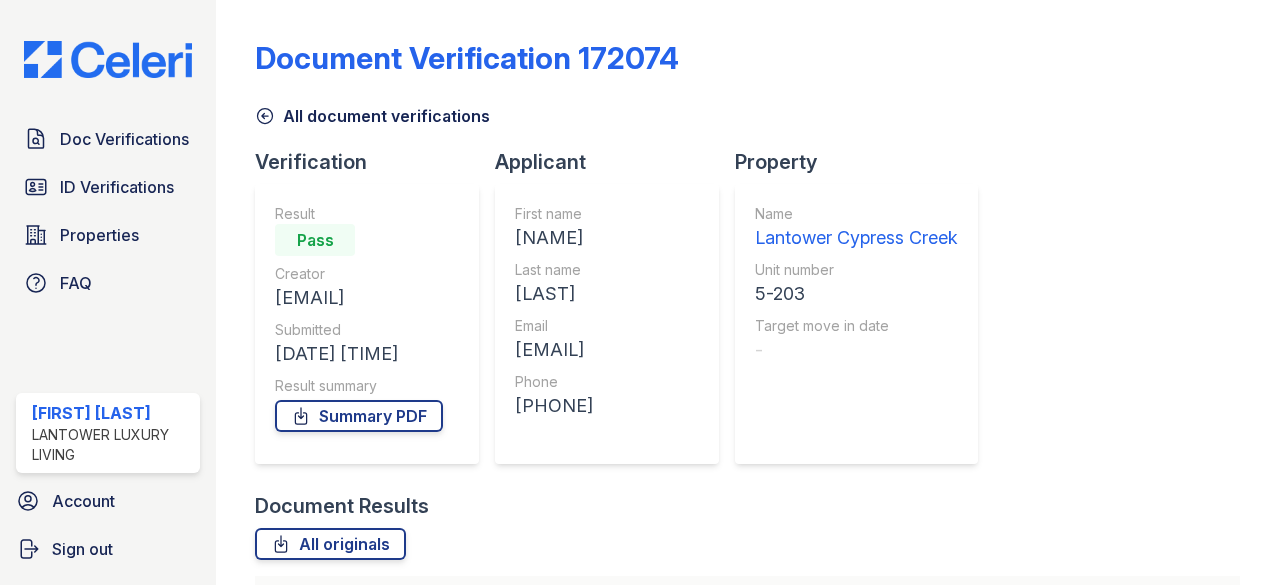 scroll, scrollTop: 0, scrollLeft: 0, axis: both 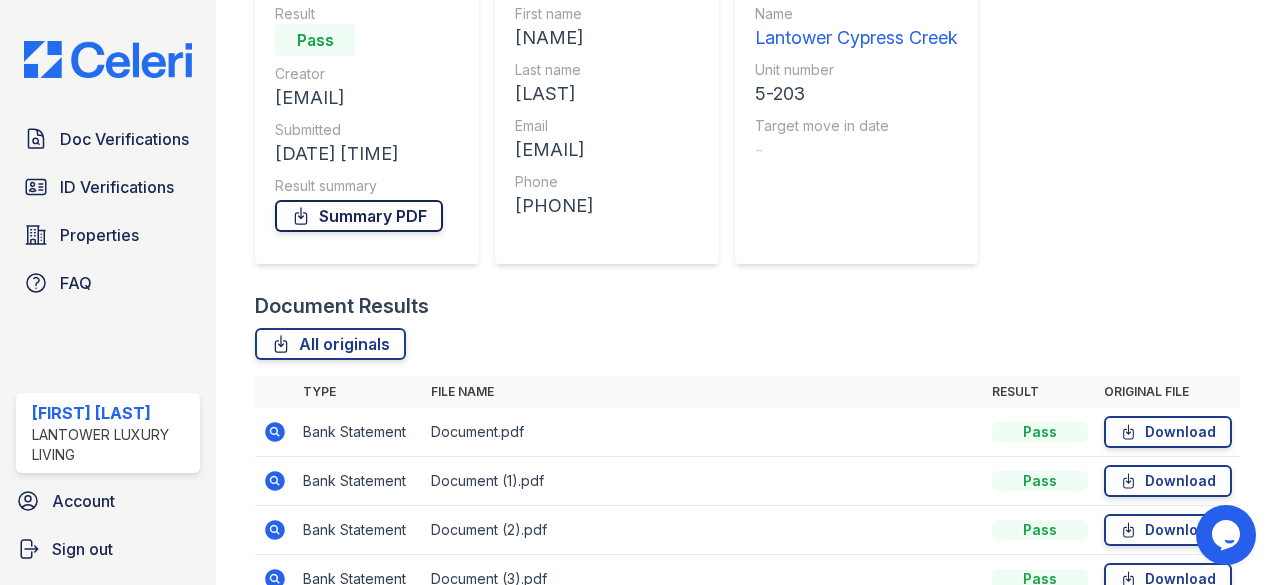 click on "Summary PDF" at bounding box center (359, 216) 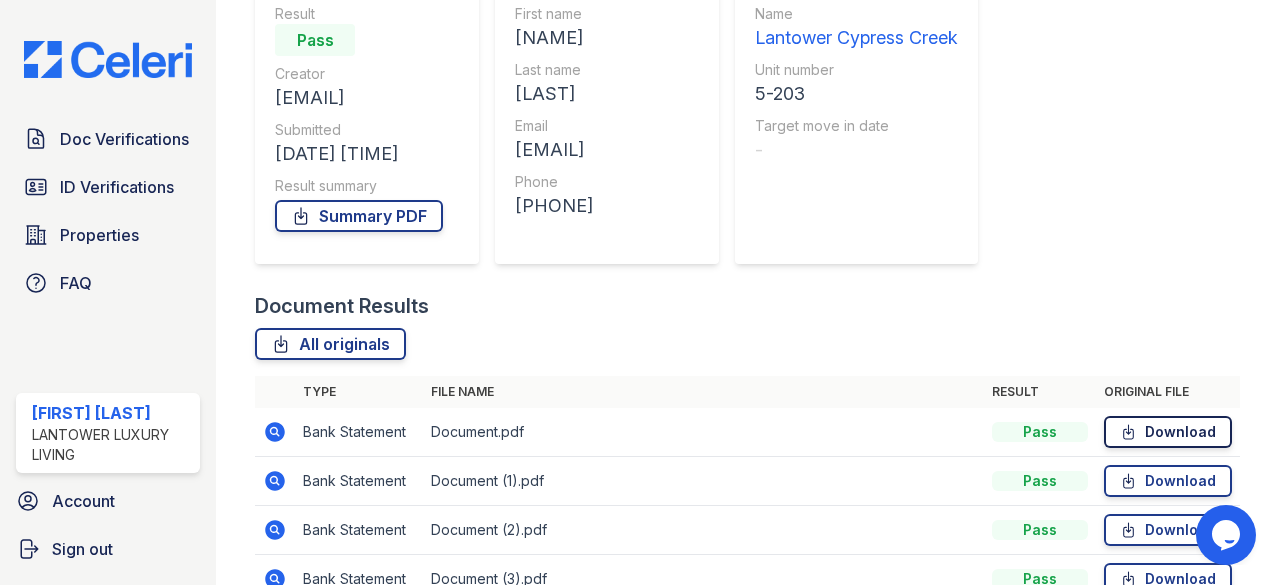 click on "Download" at bounding box center [1168, 432] 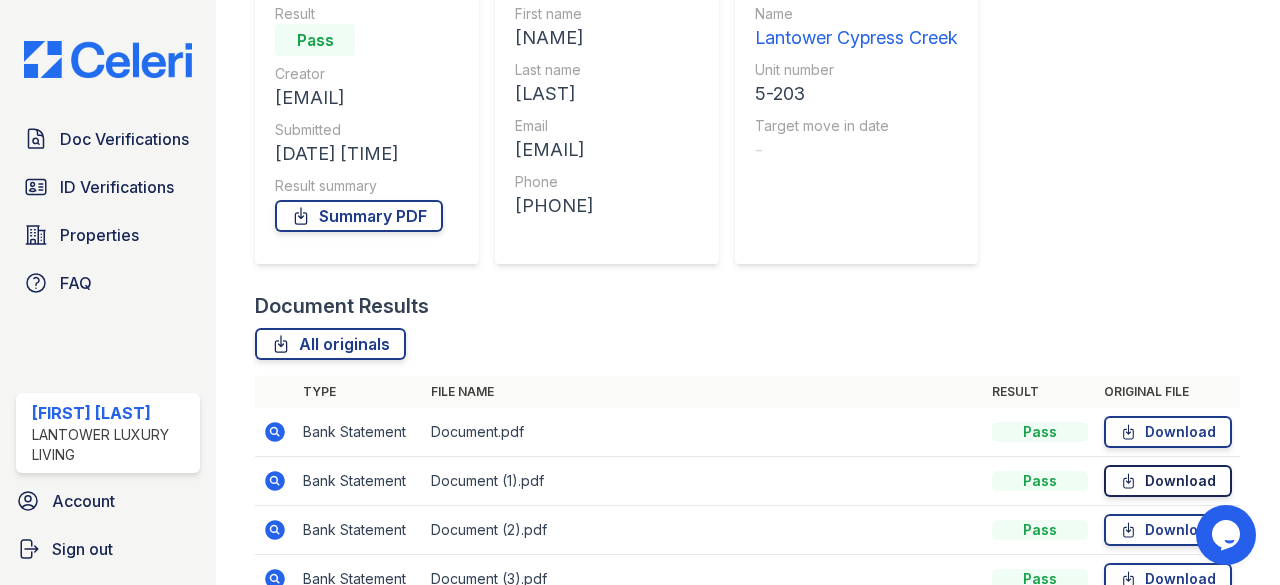click on "Download" at bounding box center [1168, 481] 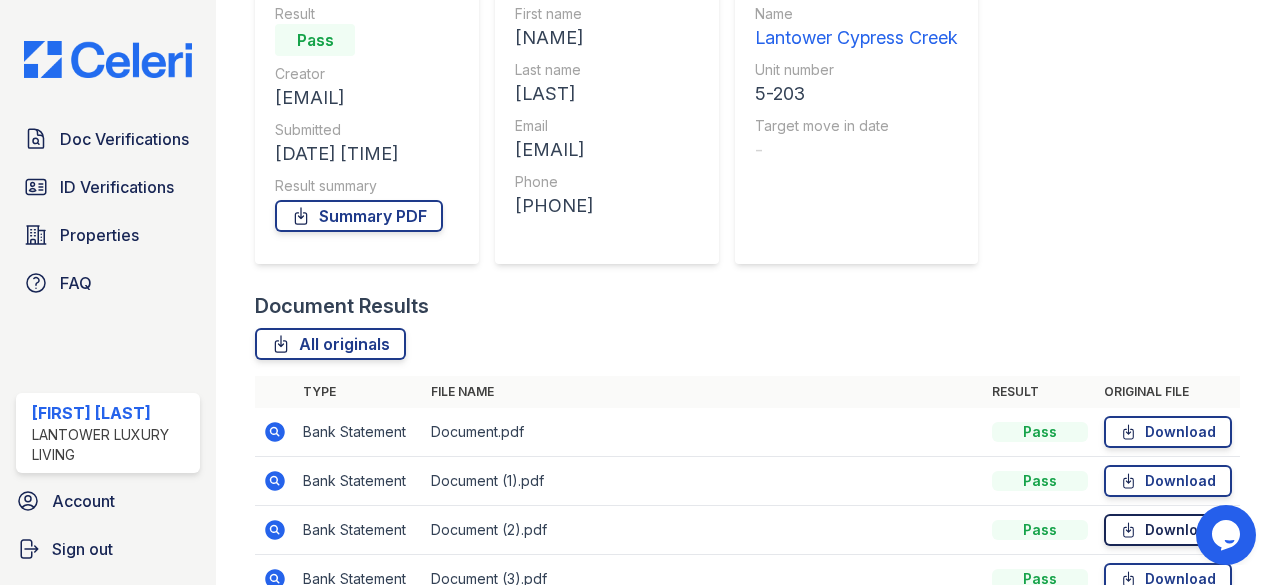 click on "Download" at bounding box center [1168, 530] 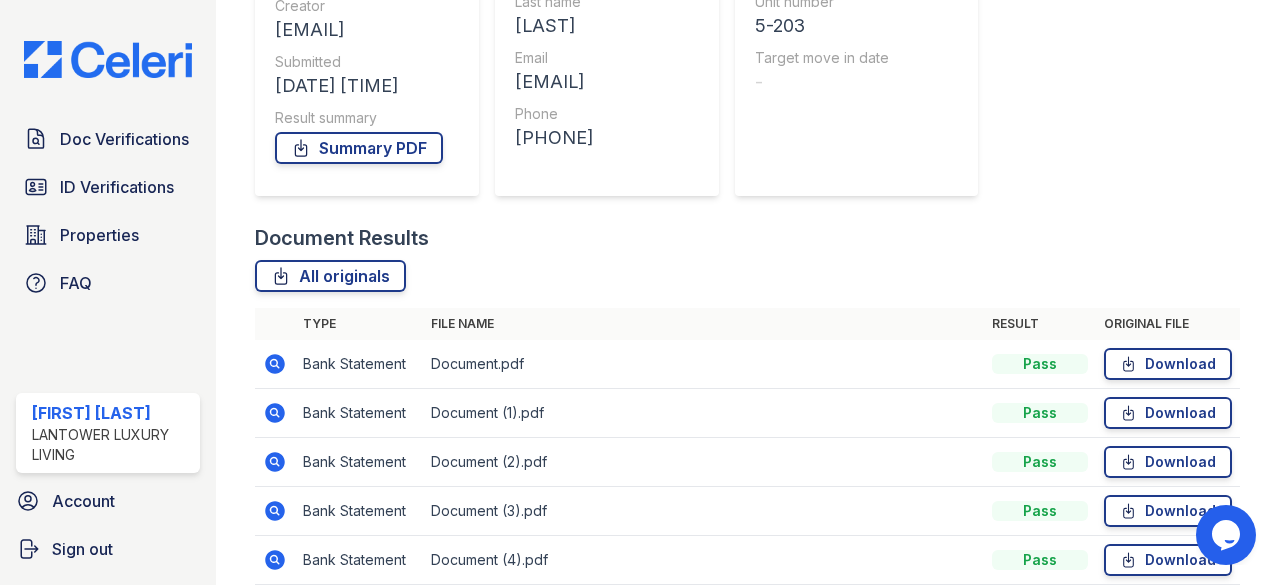 scroll, scrollTop: 300, scrollLeft: 0, axis: vertical 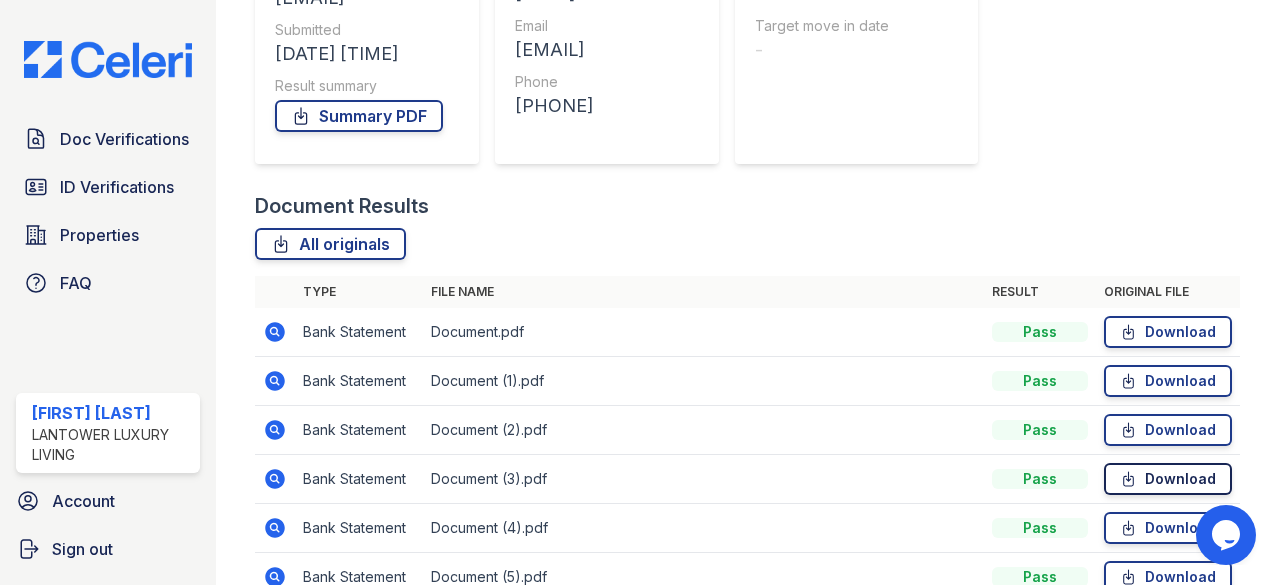 click on "Download" at bounding box center (1168, 479) 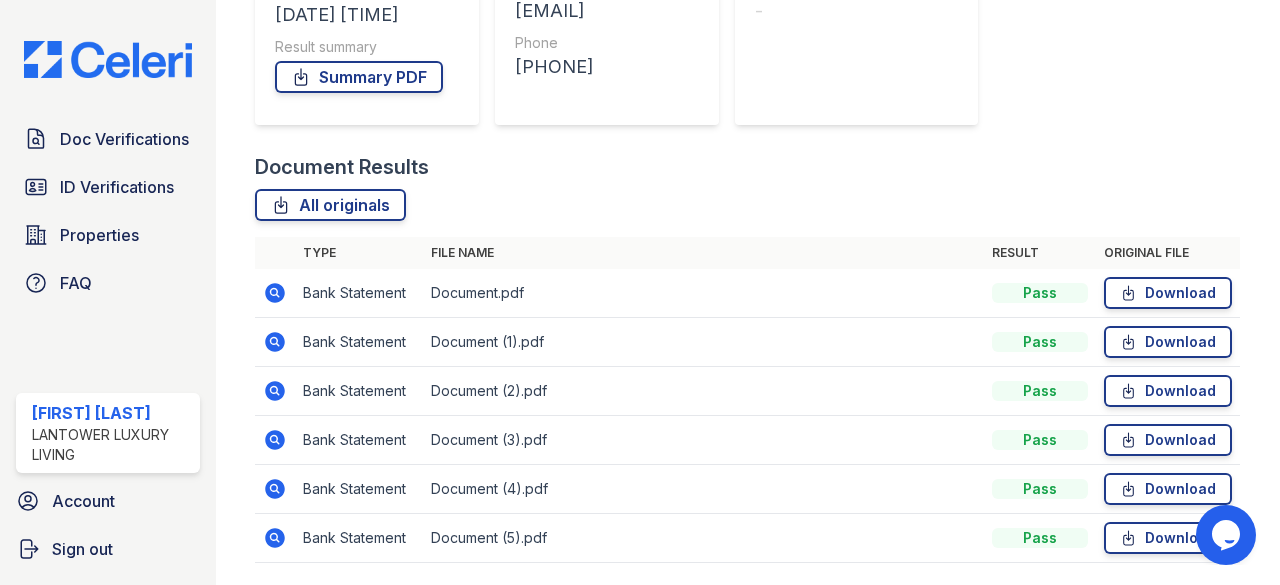 scroll, scrollTop: 400, scrollLeft: 0, axis: vertical 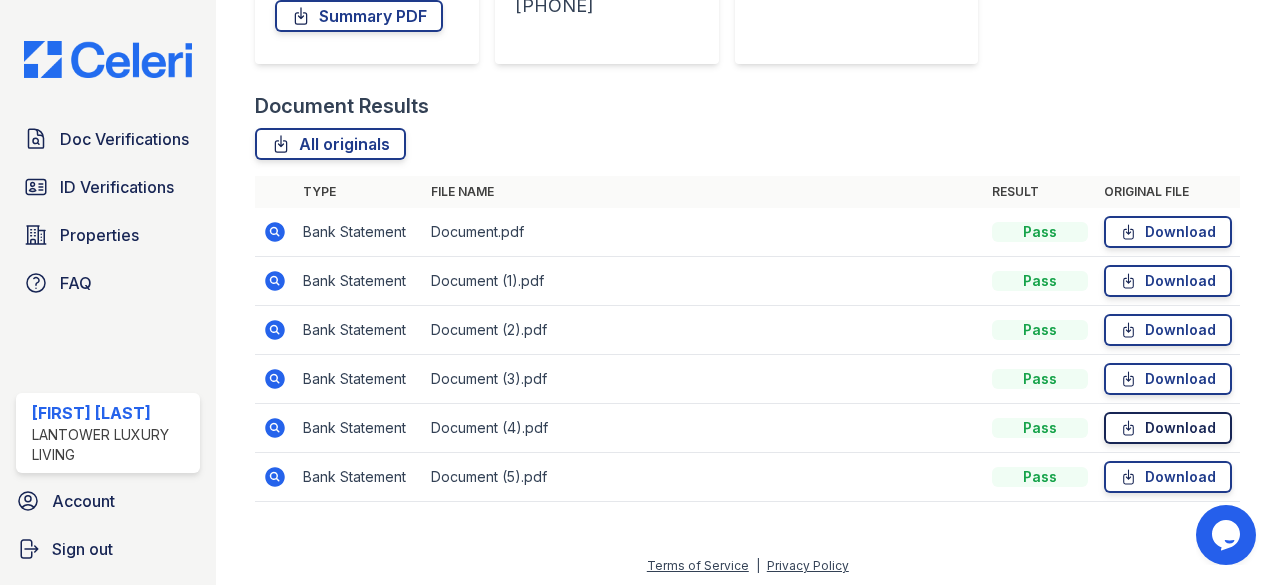 click on "Download" at bounding box center [1168, 428] 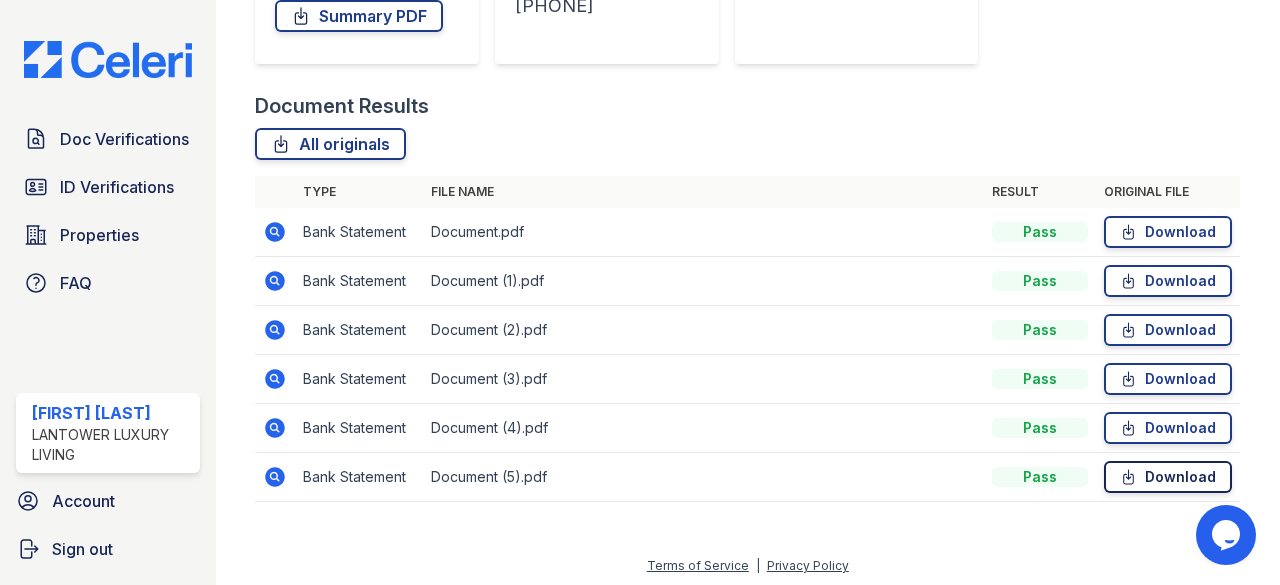 click on "Download" at bounding box center [1168, 477] 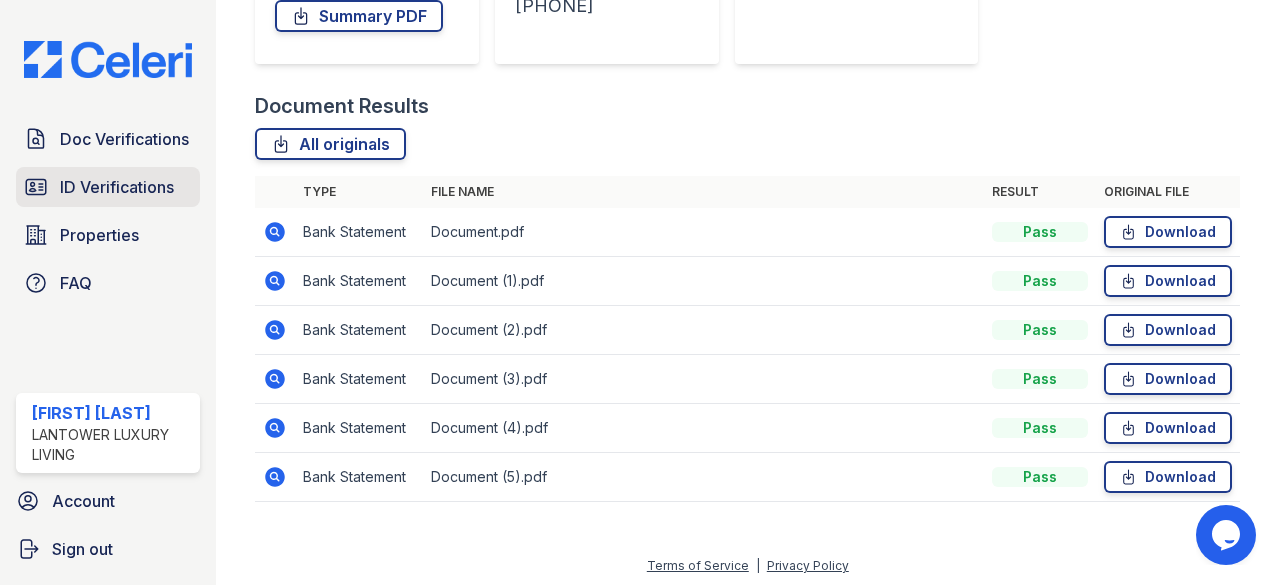 click on "ID Verifications" at bounding box center [117, 187] 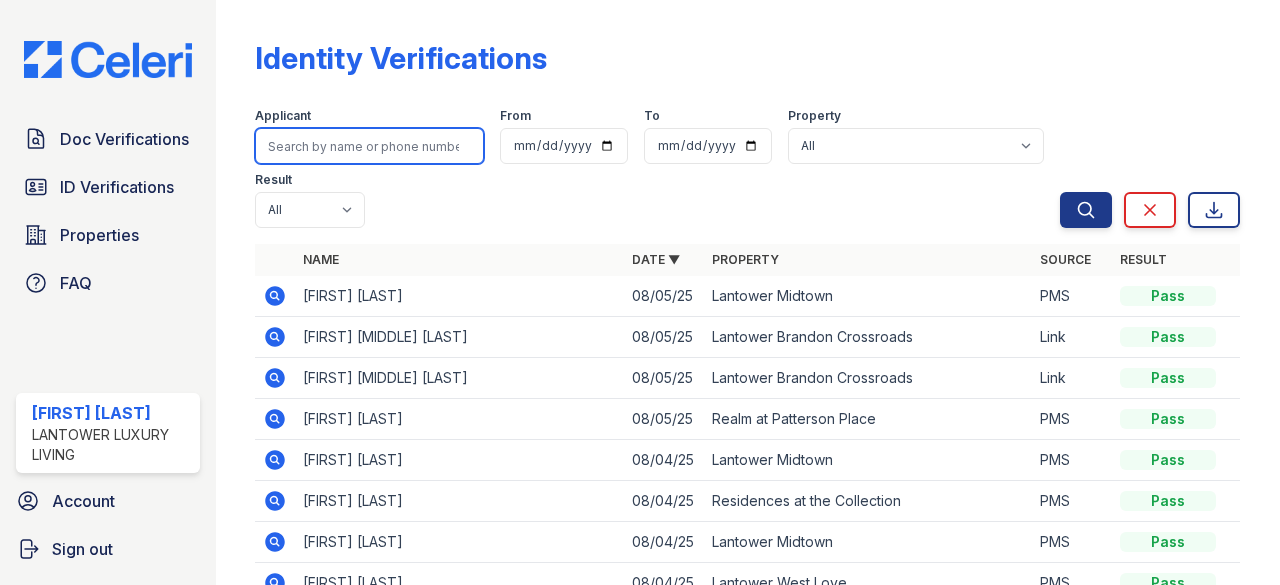 click at bounding box center (369, 146) 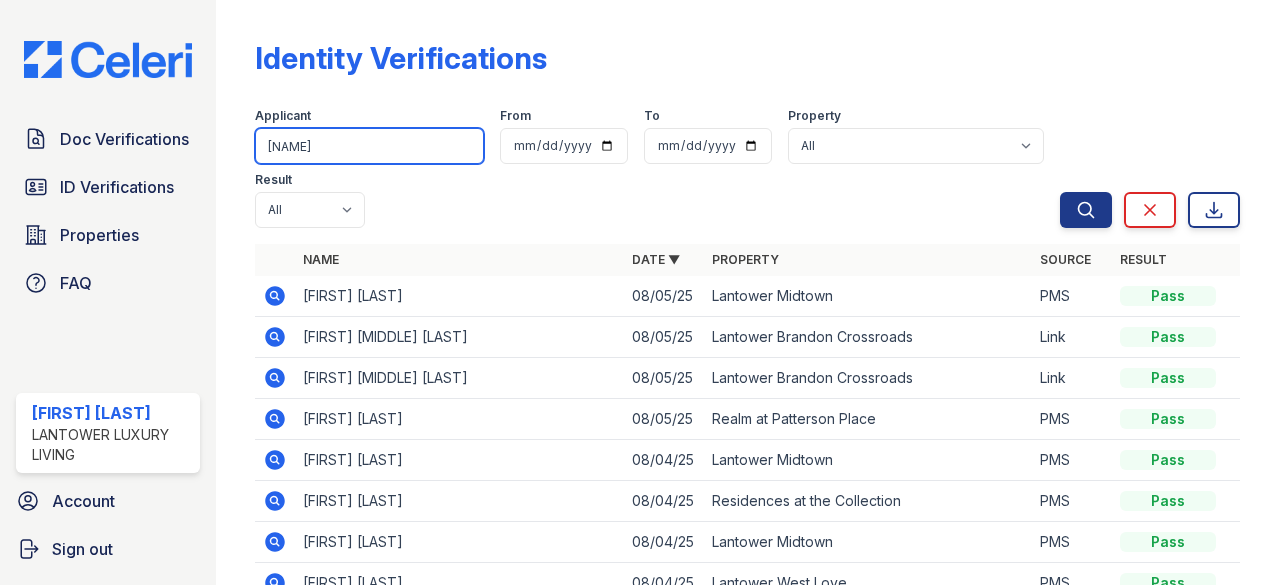 type on "kristine" 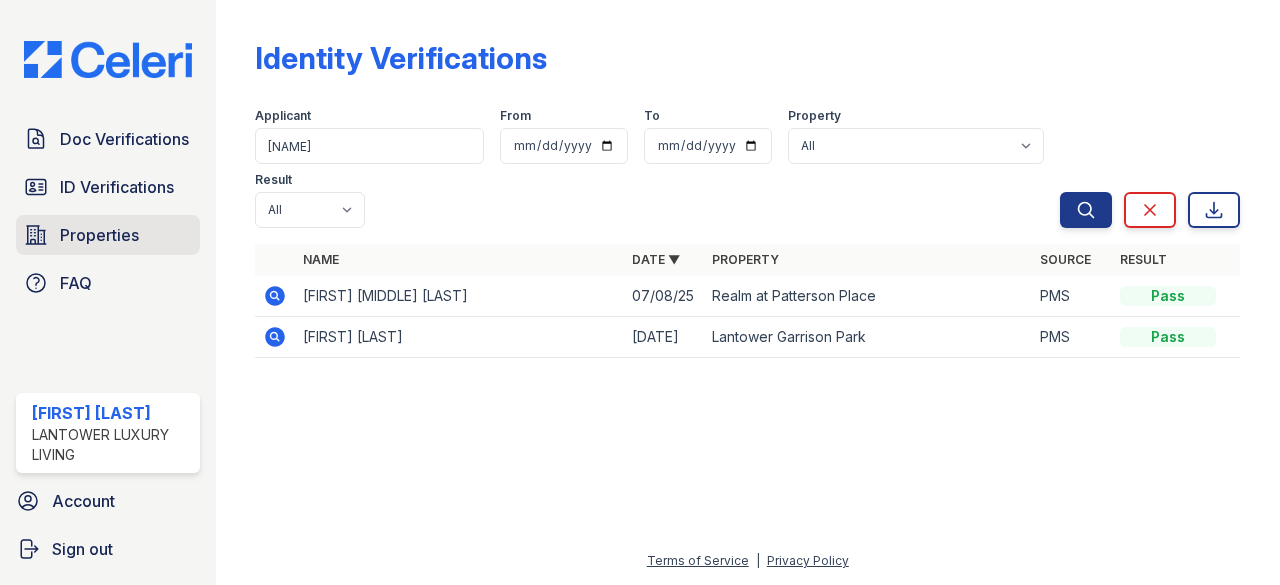 click on "Properties" at bounding box center (99, 235) 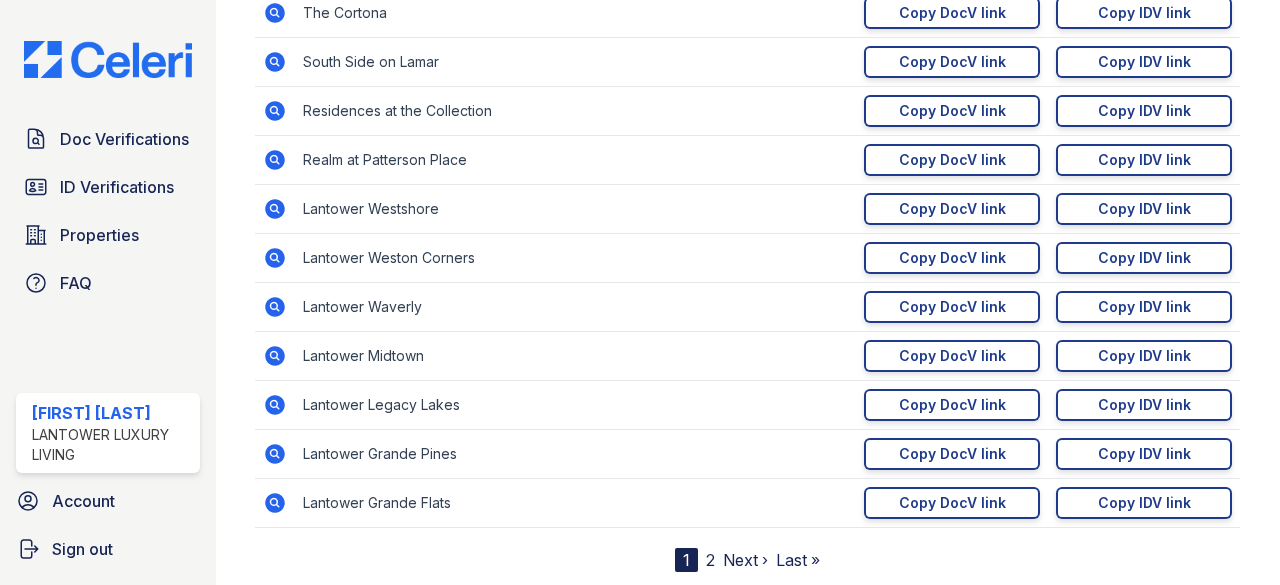 scroll, scrollTop: 400, scrollLeft: 0, axis: vertical 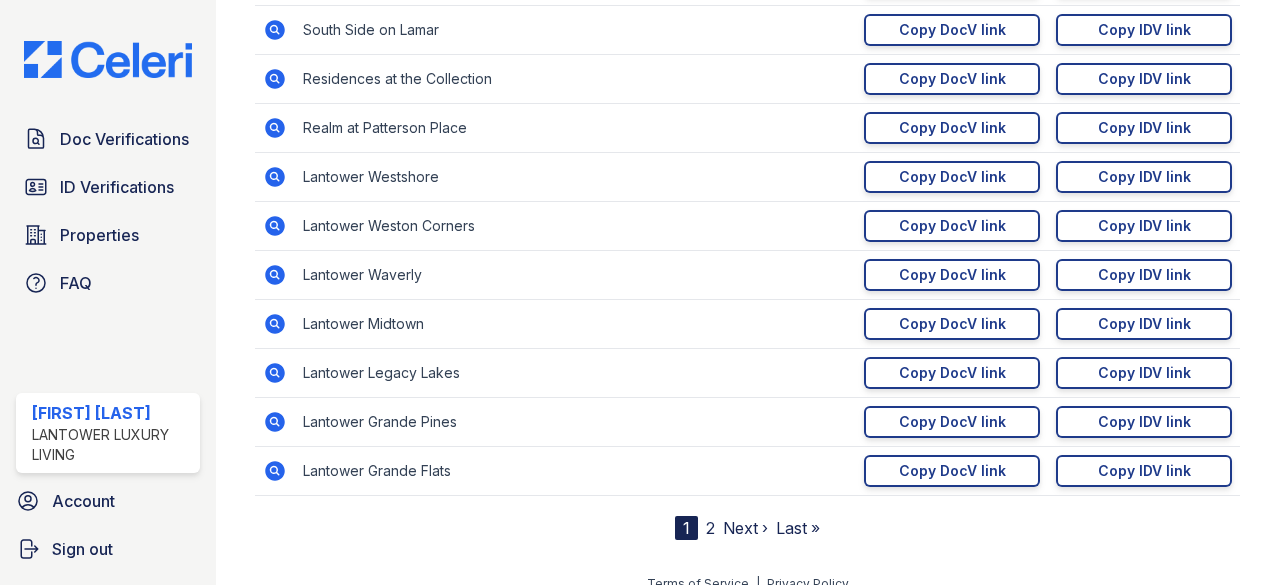 click on "1
2
Next ›
Last »" at bounding box center [747, 528] 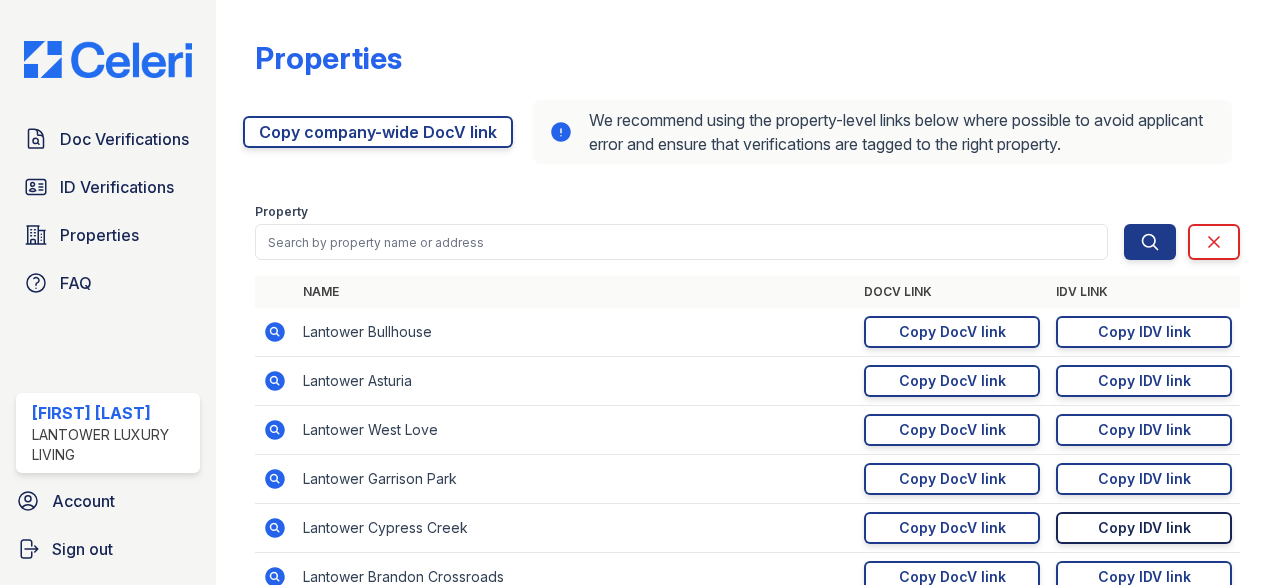 click on "Copy IDV link" at bounding box center [1144, 528] 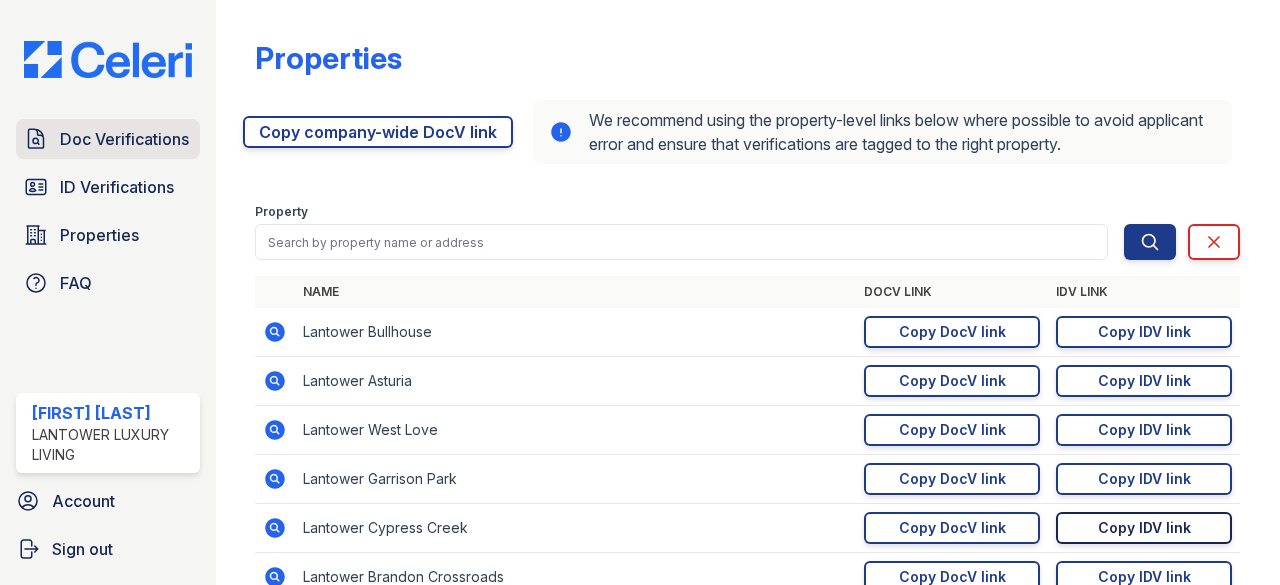 click on "Doc Verifications" at bounding box center [124, 139] 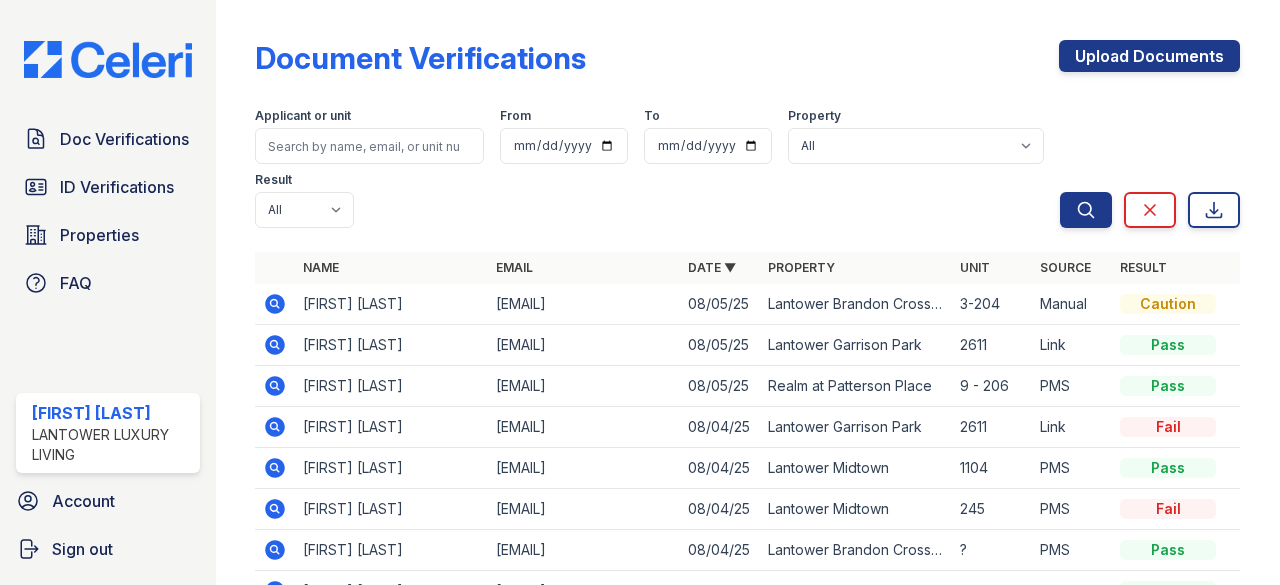 click at bounding box center (747, 240) 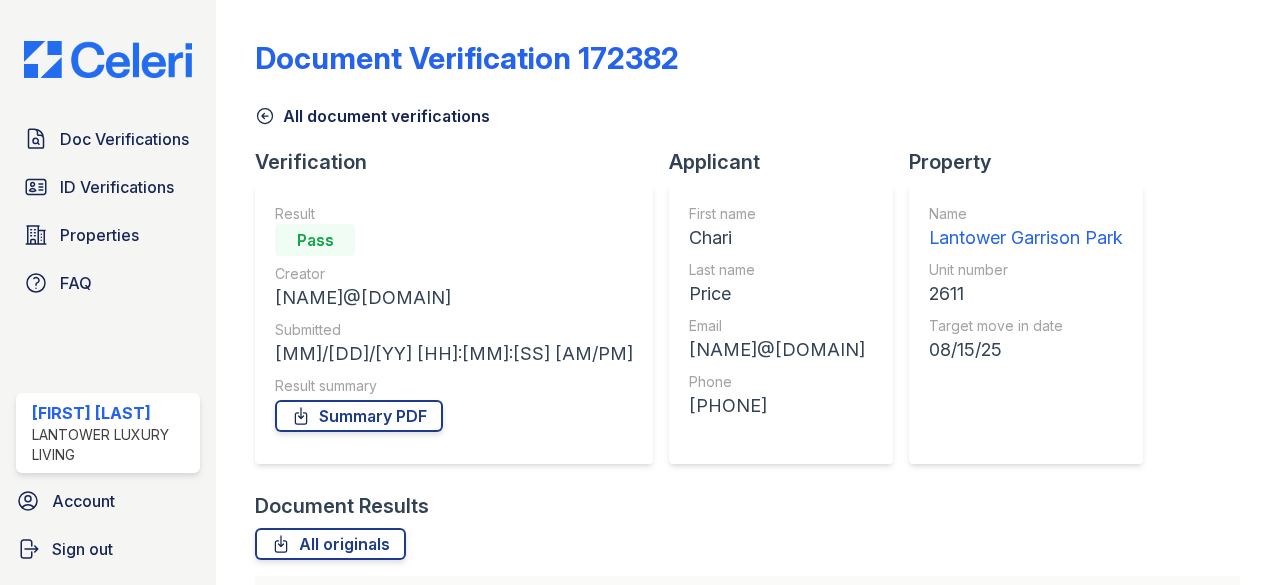 scroll, scrollTop: 0, scrollLeft: 0, axis: both 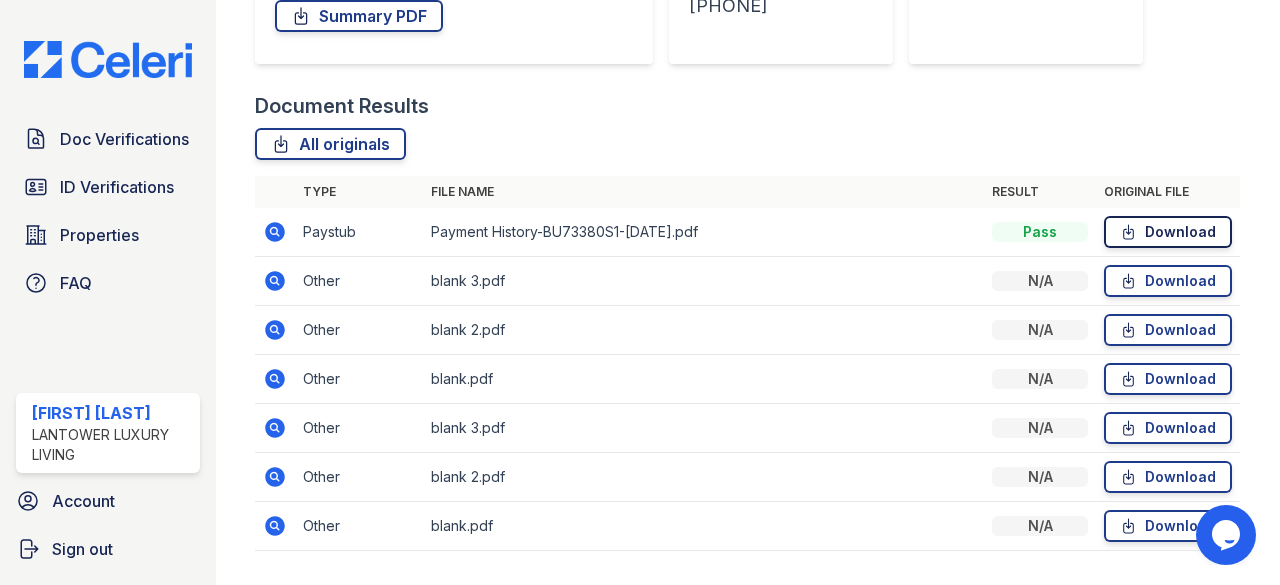 click on "Download" at bounding box center [1168, 232] 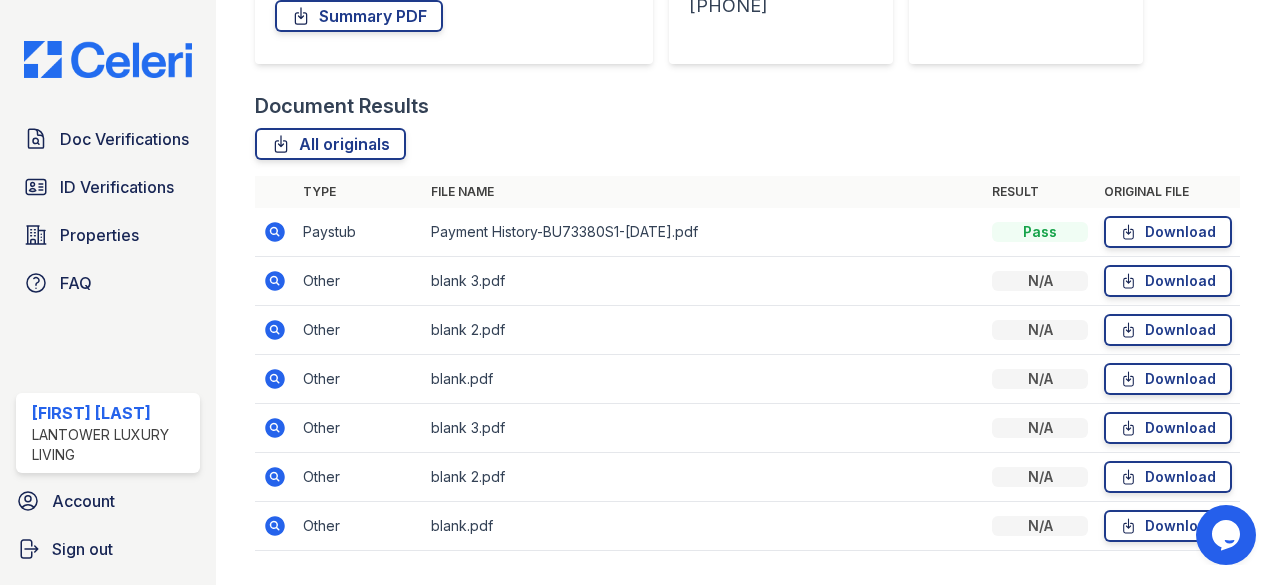 click 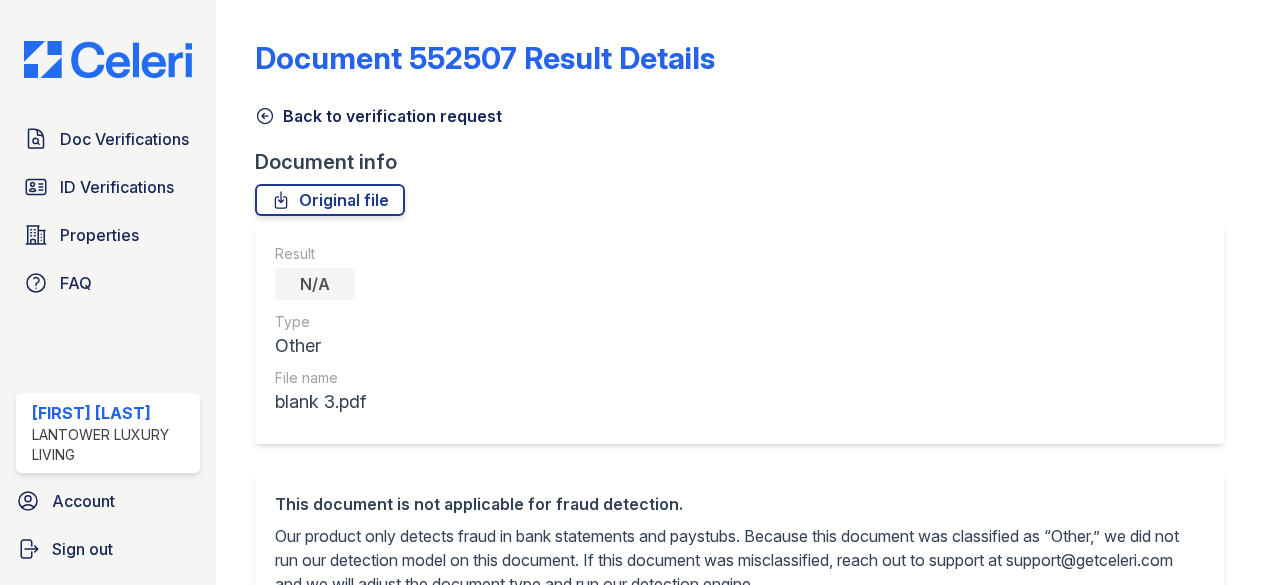 scroll, scrollTop: 0, scrollLeft: 0, axis: both 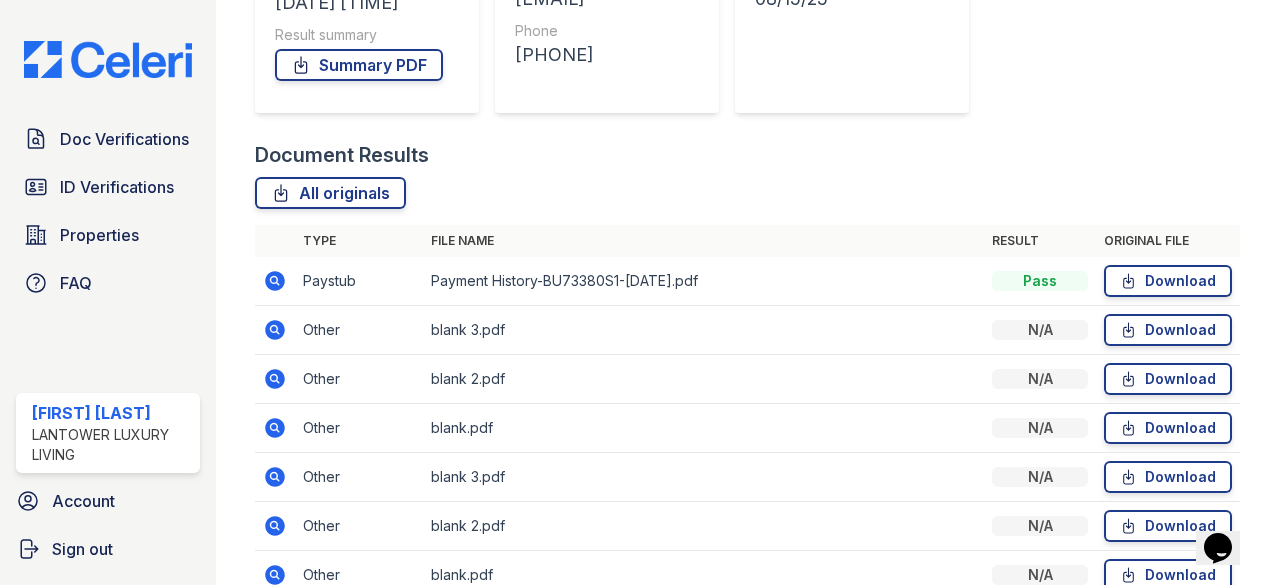 click 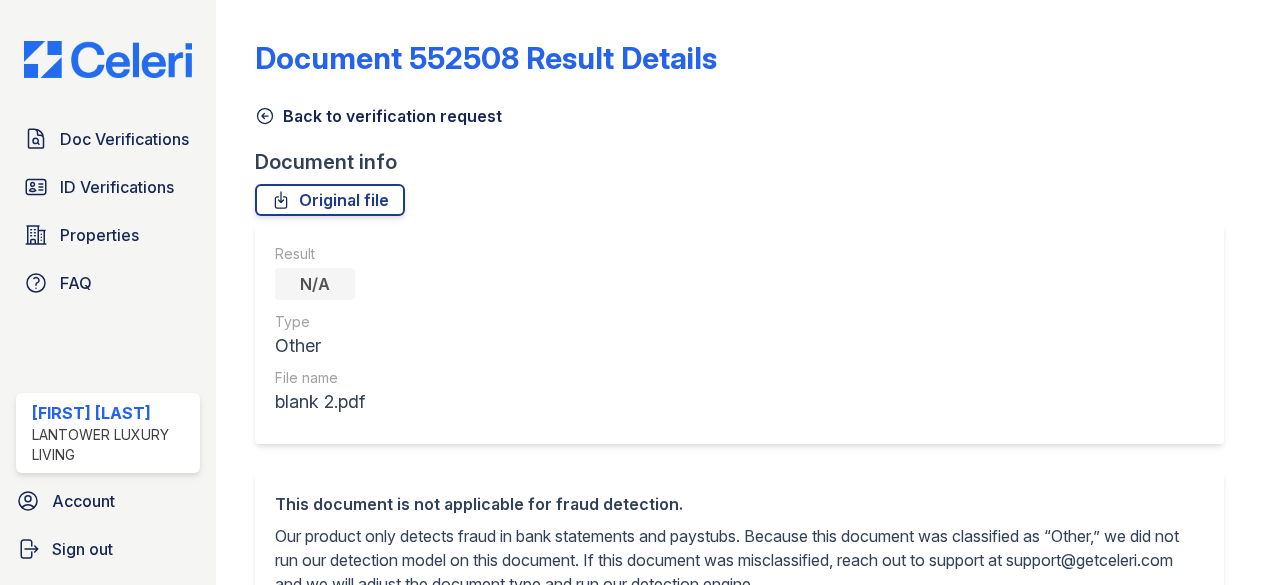 scroll, scrollTop: 0, scrollLeft: 0, axis: both 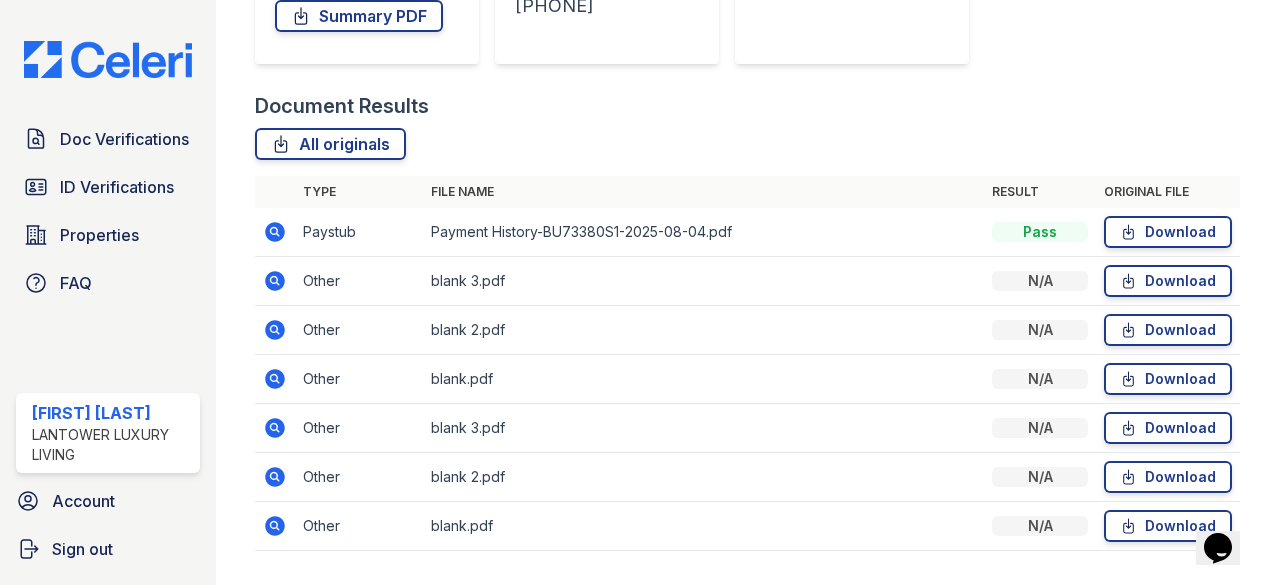click 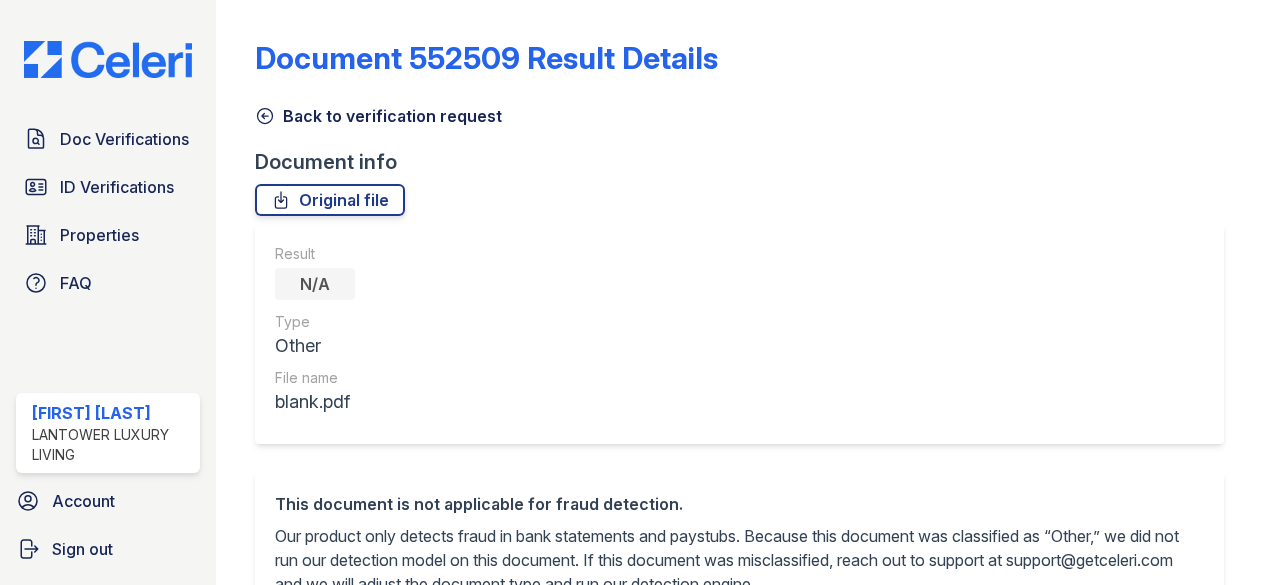 scroll, scrollTop: 0, scrollLeft: 0, axis: both 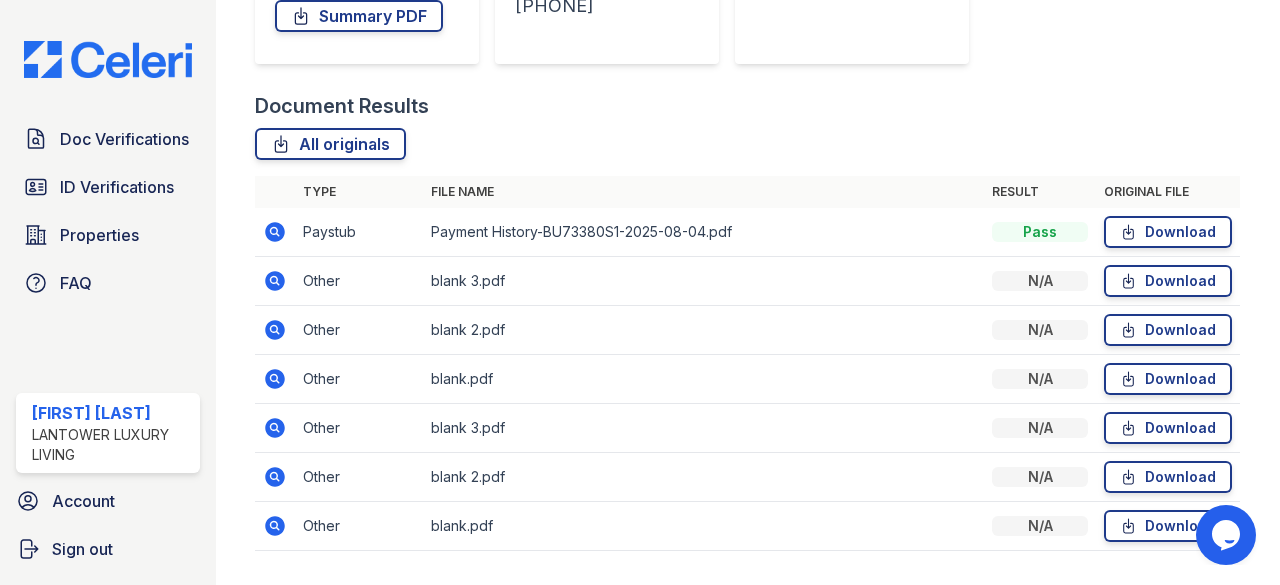 click 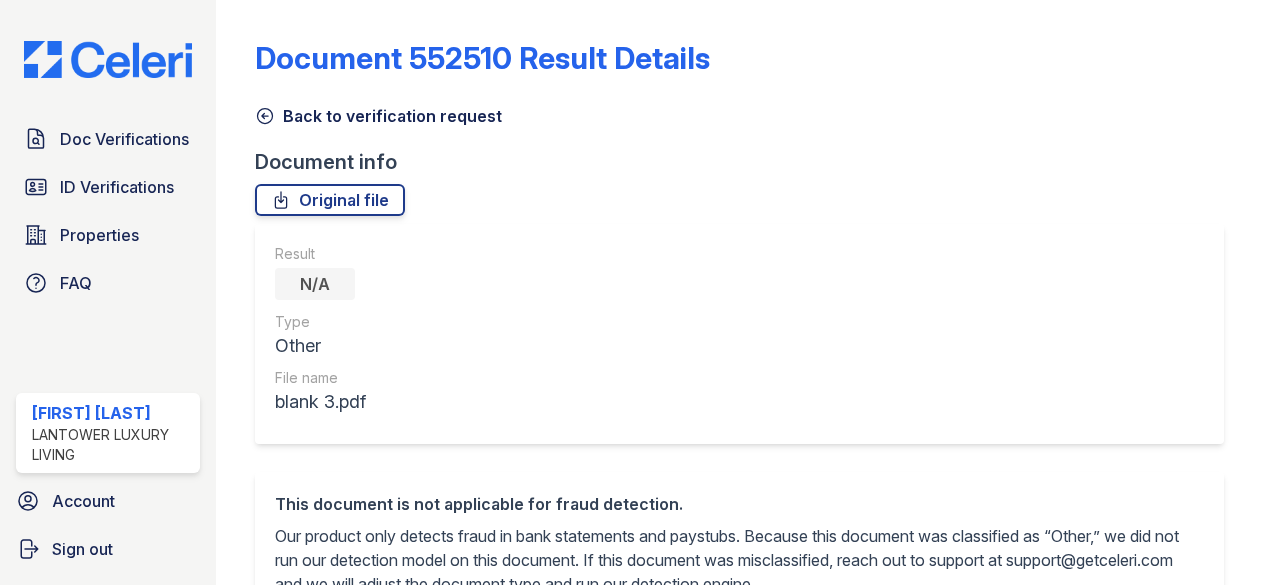 scroll, scrollTop: 0, scrollLeft: 0, axis: both 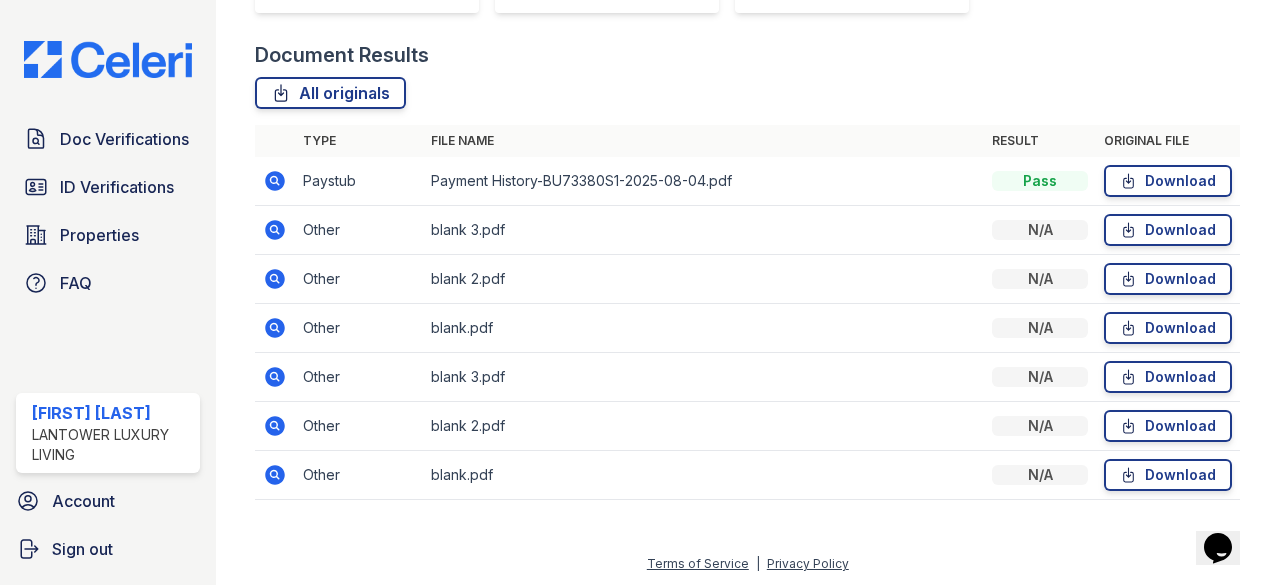click on "Document Verification 172382
All document verifications
Verification
Result
Pass
Creator
[EMAIL]
Submitted
[DATE] [TIME]
Result summary
Summary PDF
Applicant
First name
Chari
Last name
Price
Email
[EMAIL]
Phone
[PHONE]
Property
Name
Lantower Garrison Park
Unit number
2611
Target move in date
[DATE]
Document Results
All originals
Type
File name
Result
Original file
Paystub
Pass" at bounding box center (748, -159) 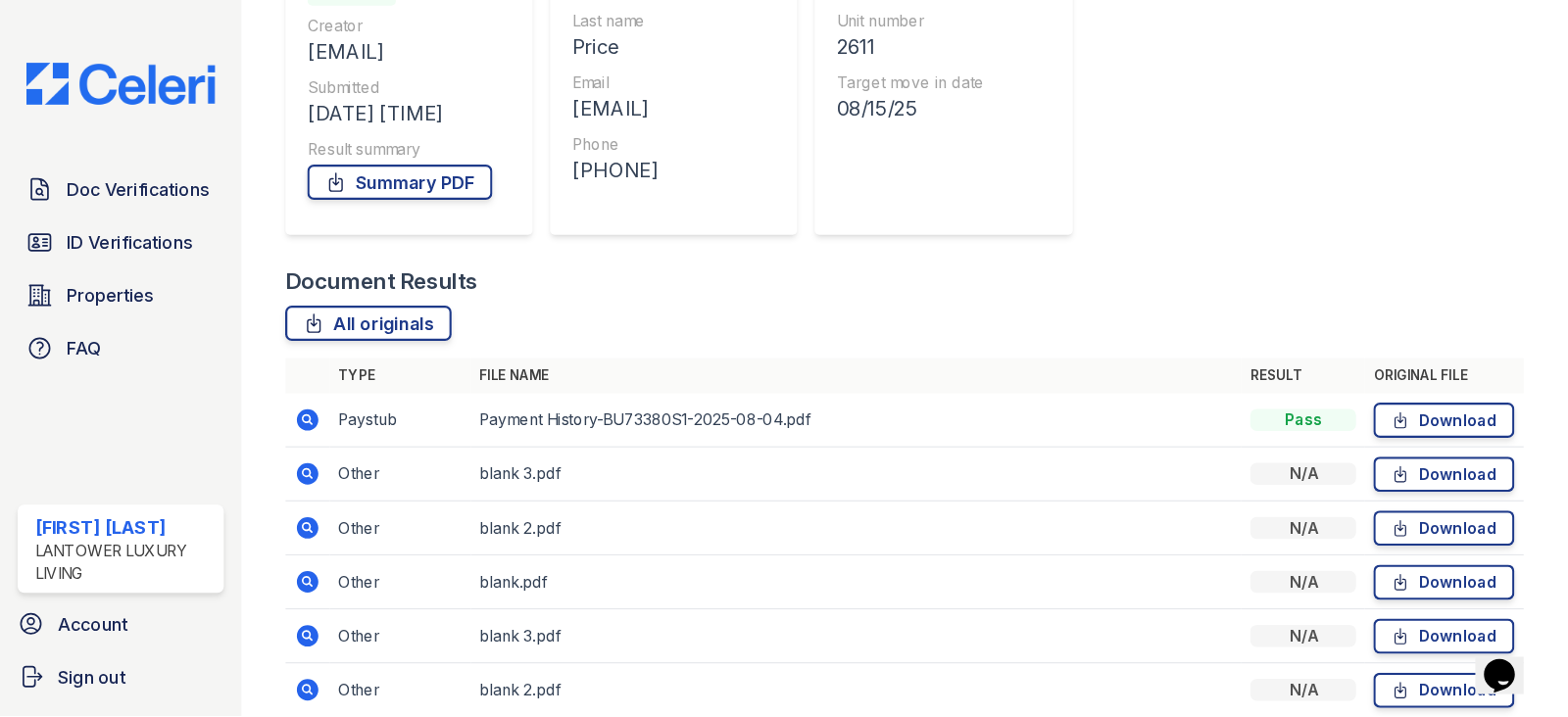 scroll, scrollTop: 245, scrollLeft: 0, axis: vertical 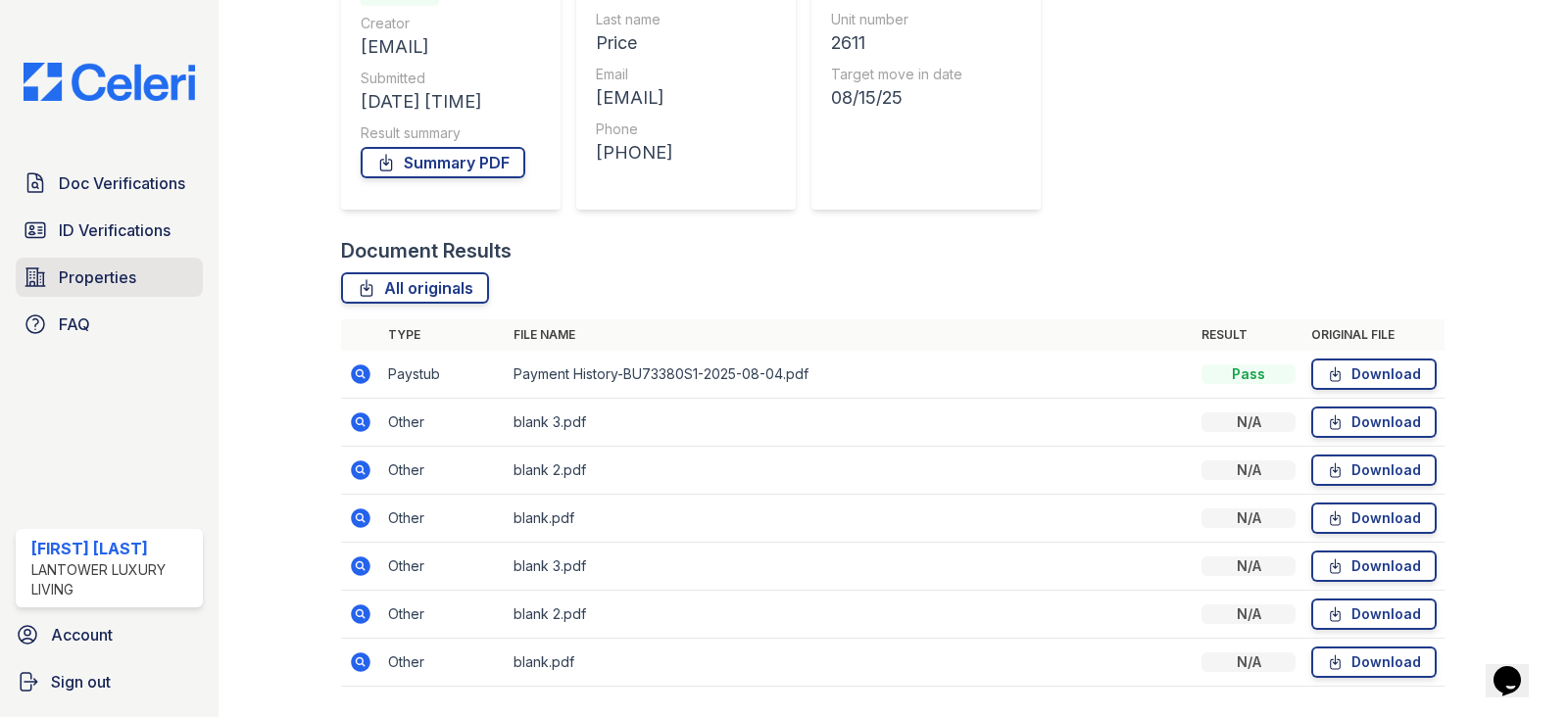 click on "Properties" at bounding box center (109, 277) 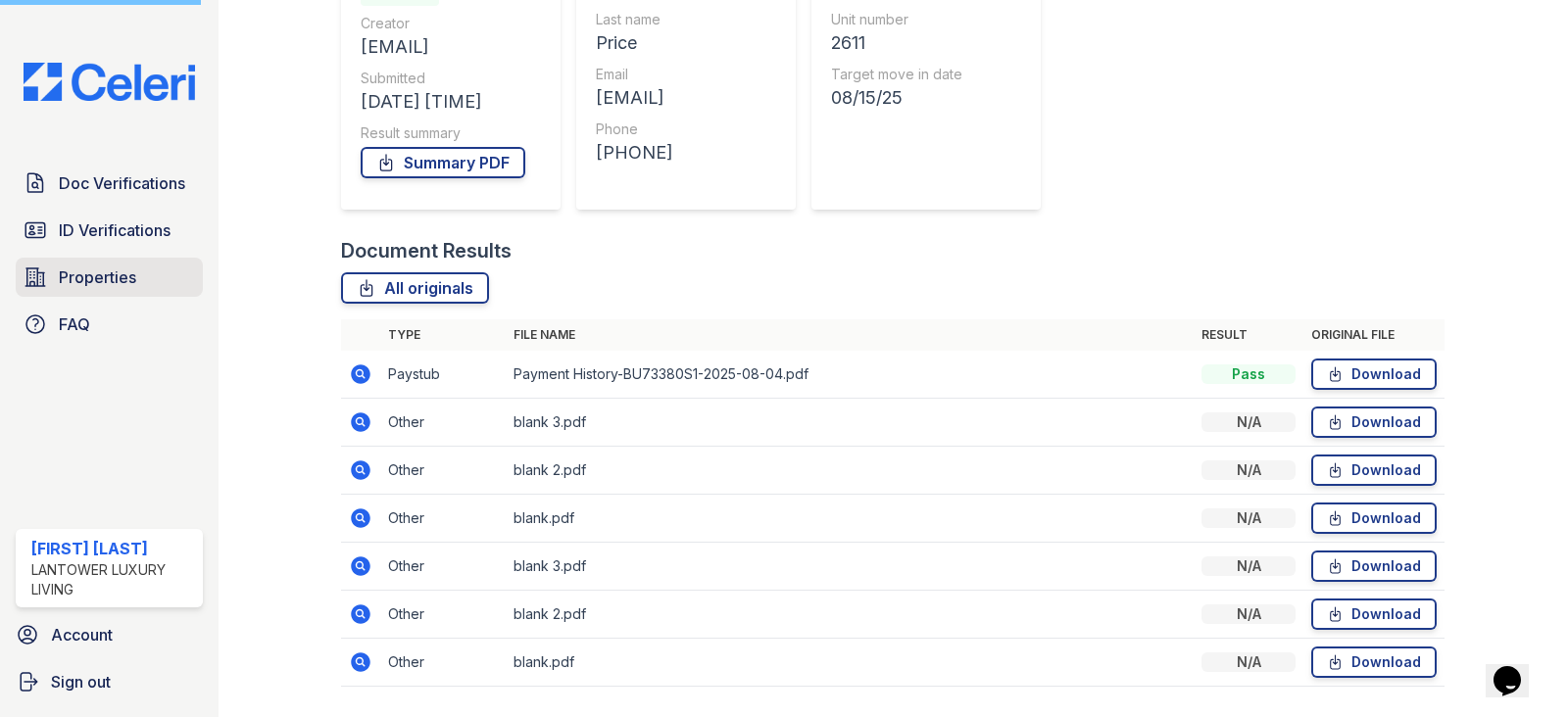 click on "Properties" at bounding box center [109, 277] 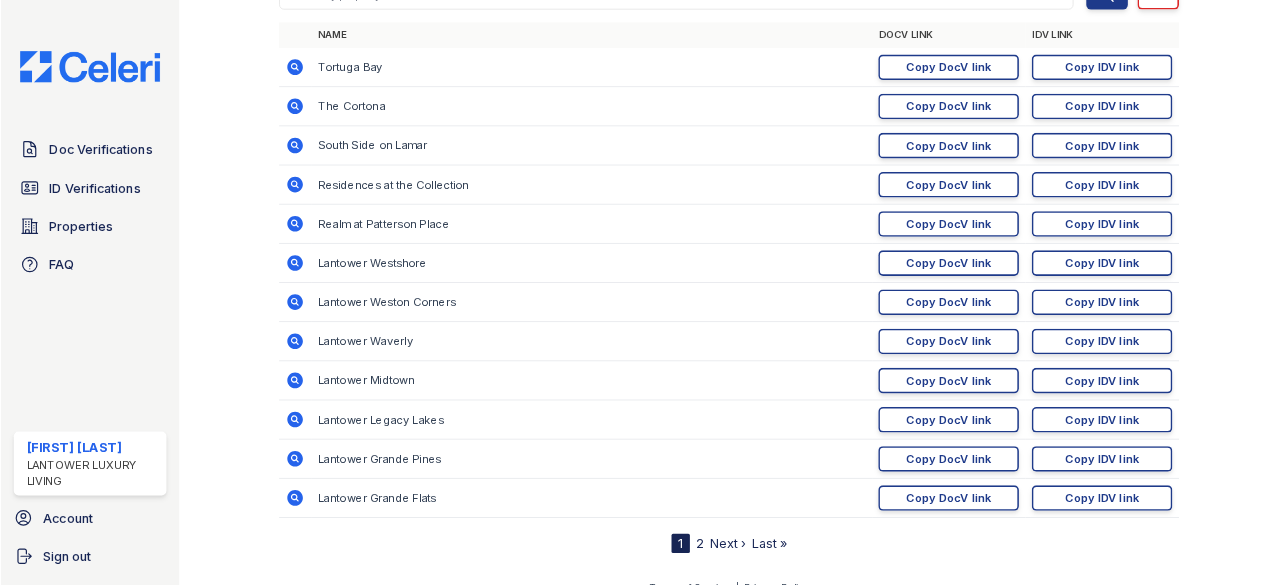 scroll, scrollTop: 249, scrollLeft: 0, axis: vertical 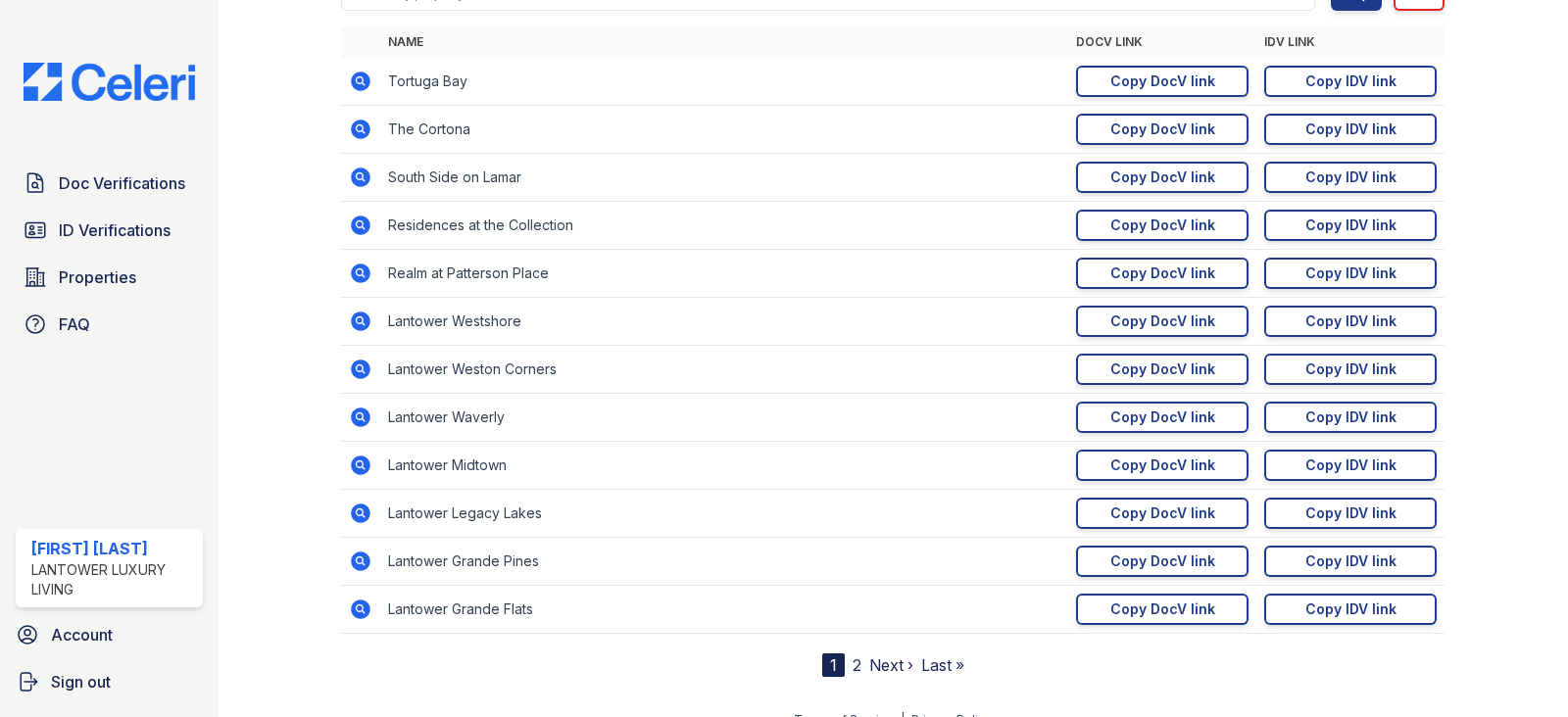 click on "2" at bounding box center [857, 665] 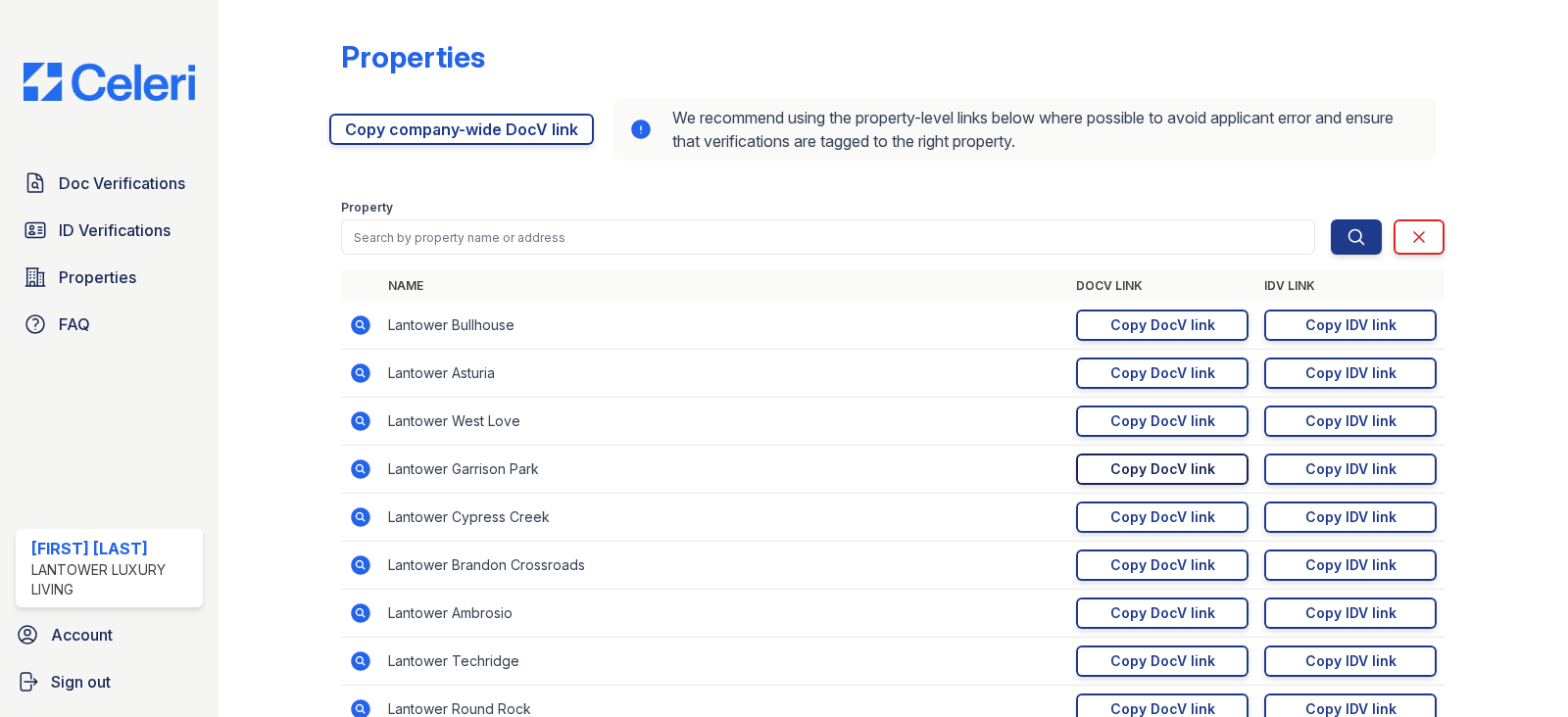 click on "Copy DocV link" at bounding box center [1162, 469] 